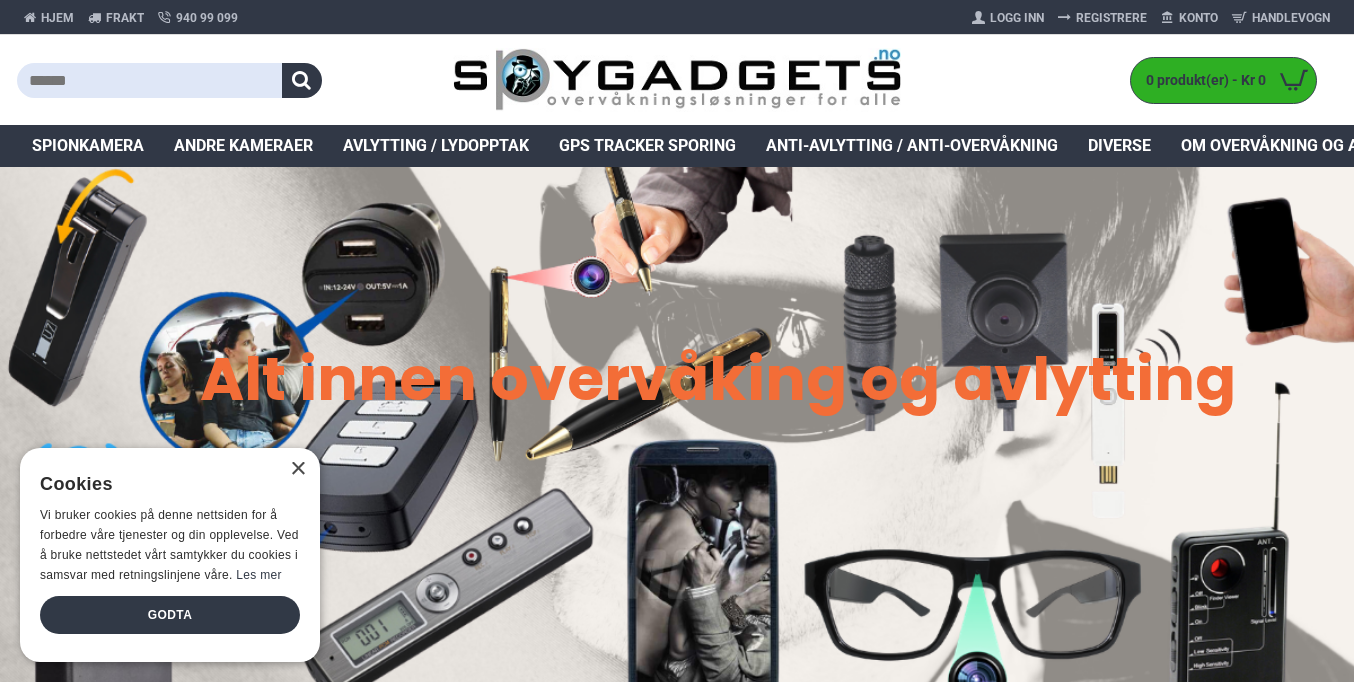 scroll, scrollTop: 0, scrollLeft: 0, axis: both 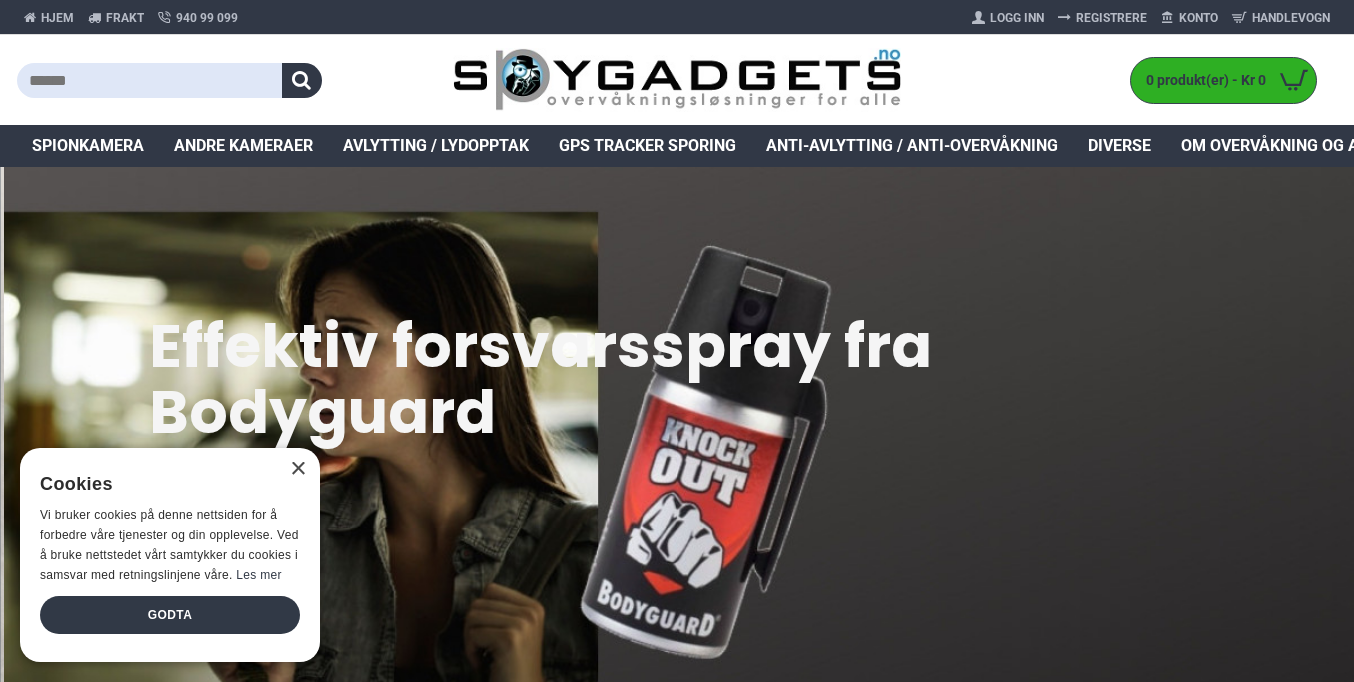 click on "Godta" at bounding box center [170, 615] 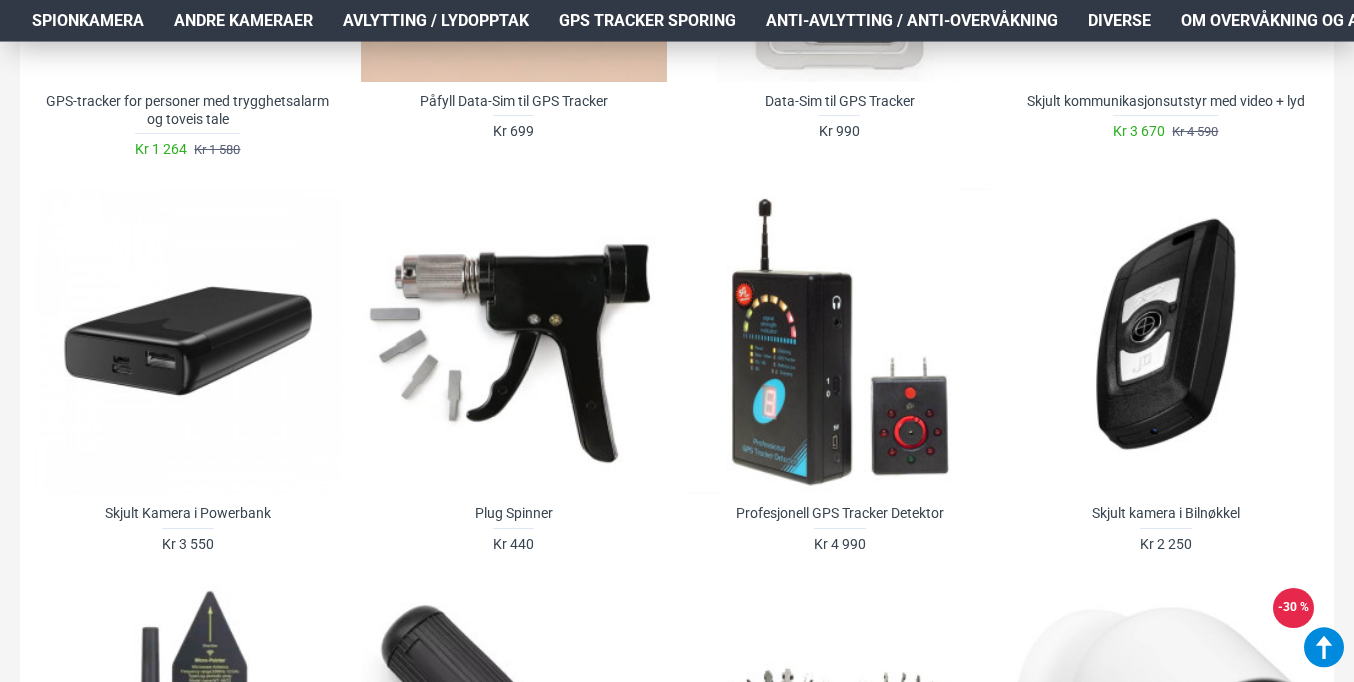 scroll, scrollTop: 1558, scrollLeft: 0, axis: vertical 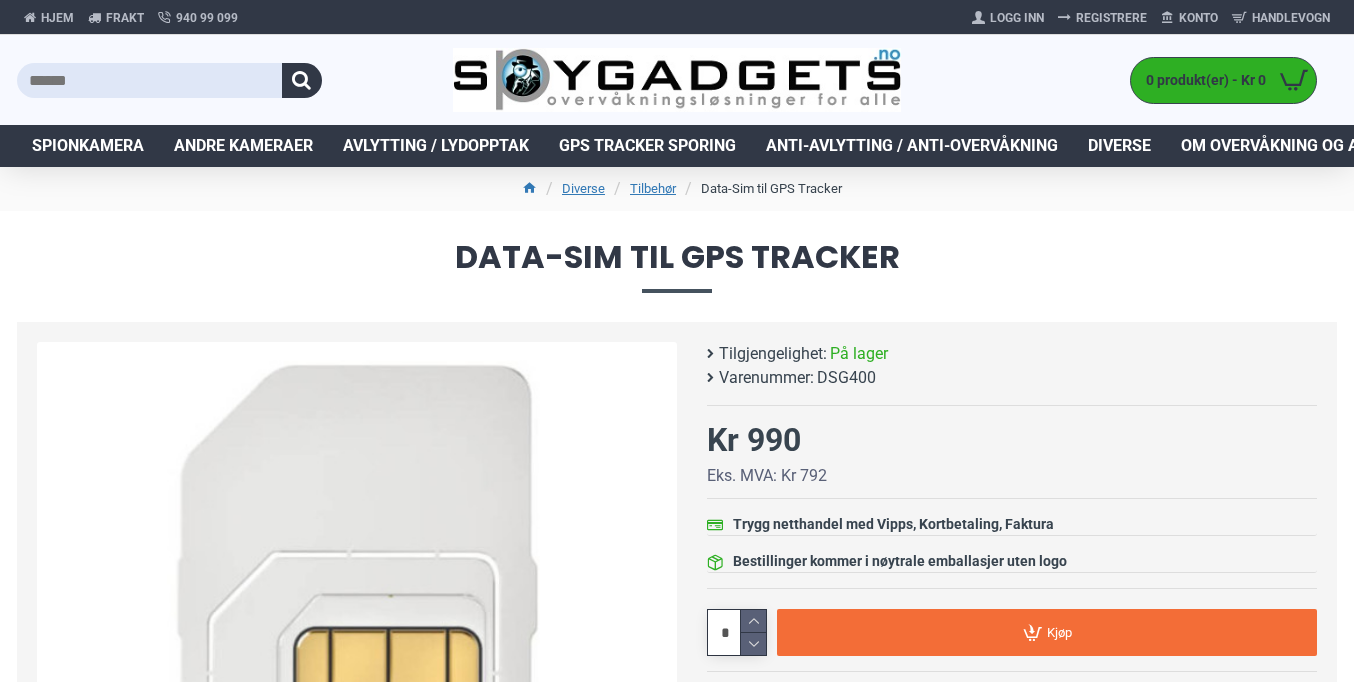 click on "Kjøp" at bounding box center (1059, 632) 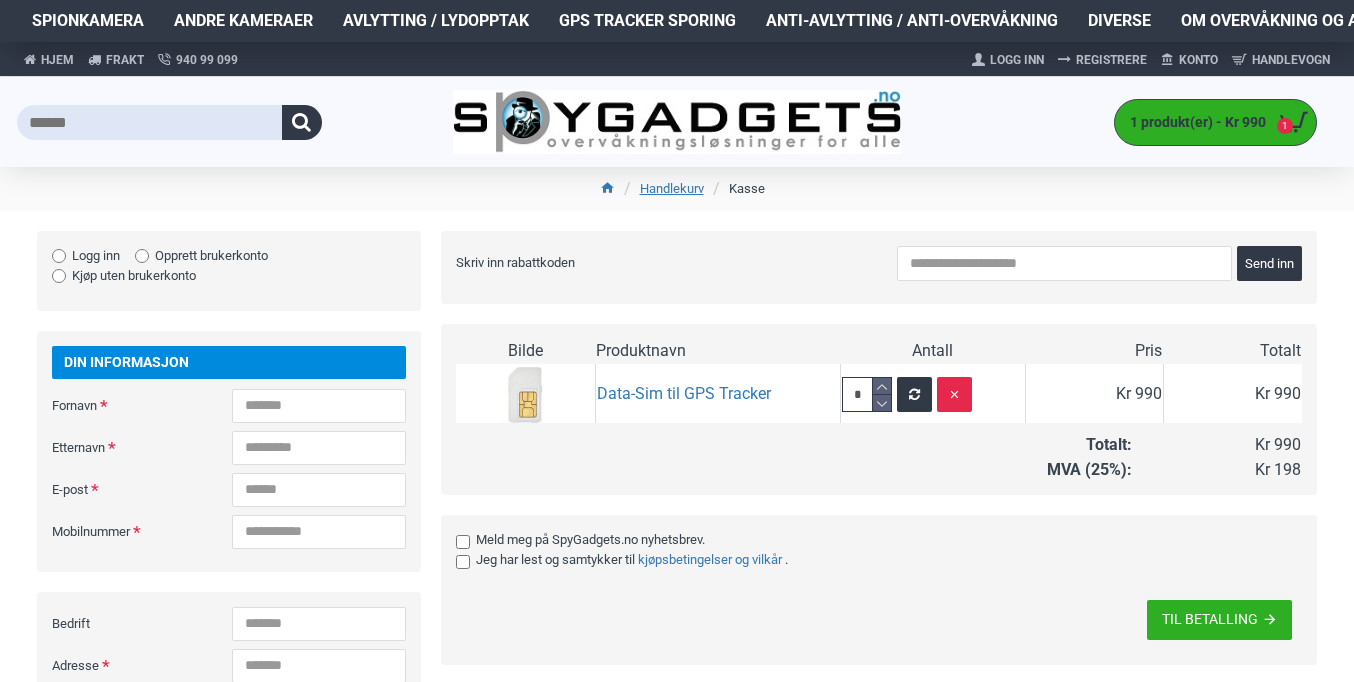 scroll, scrollTop: 400, scrollLeft: 0, axis: vertical 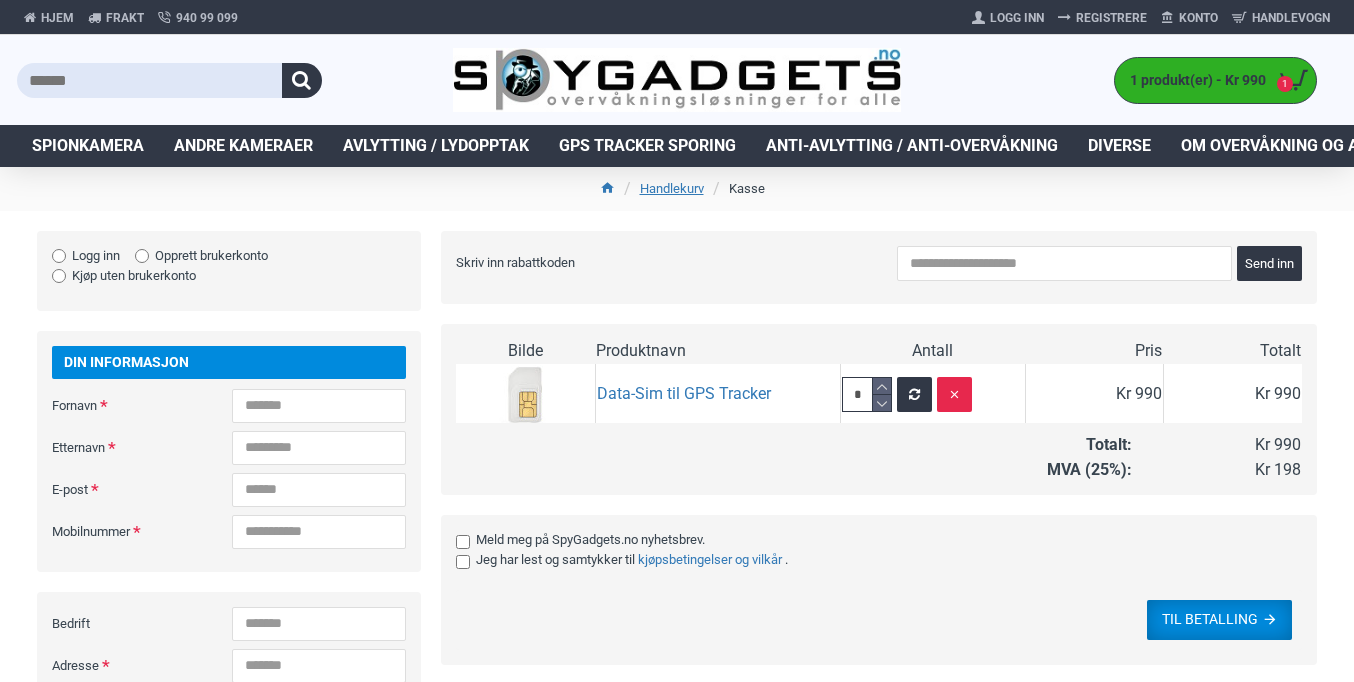 click on "TIL BETALLING" at bounding box center [1210, 619] 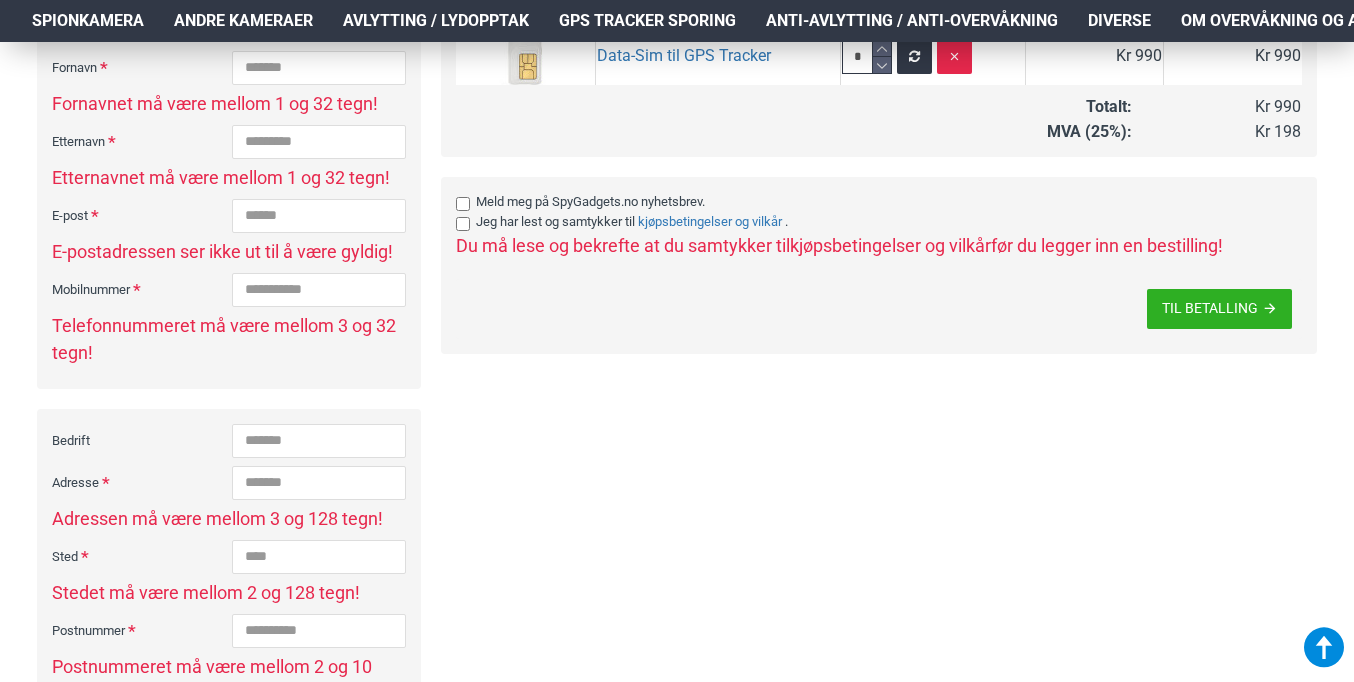 scroll, scrollTop: 678, scrollLeft: 0, axis: vertical 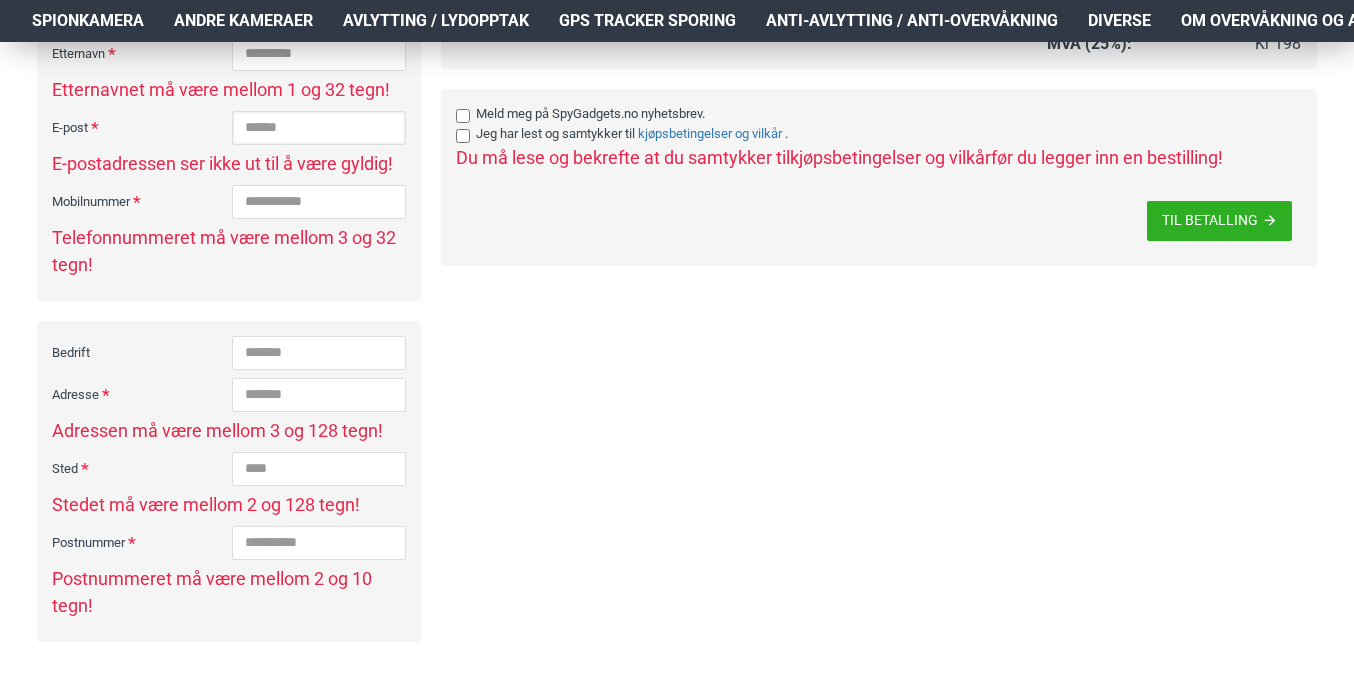 click on "E-post" at bounding box center [319, 128] 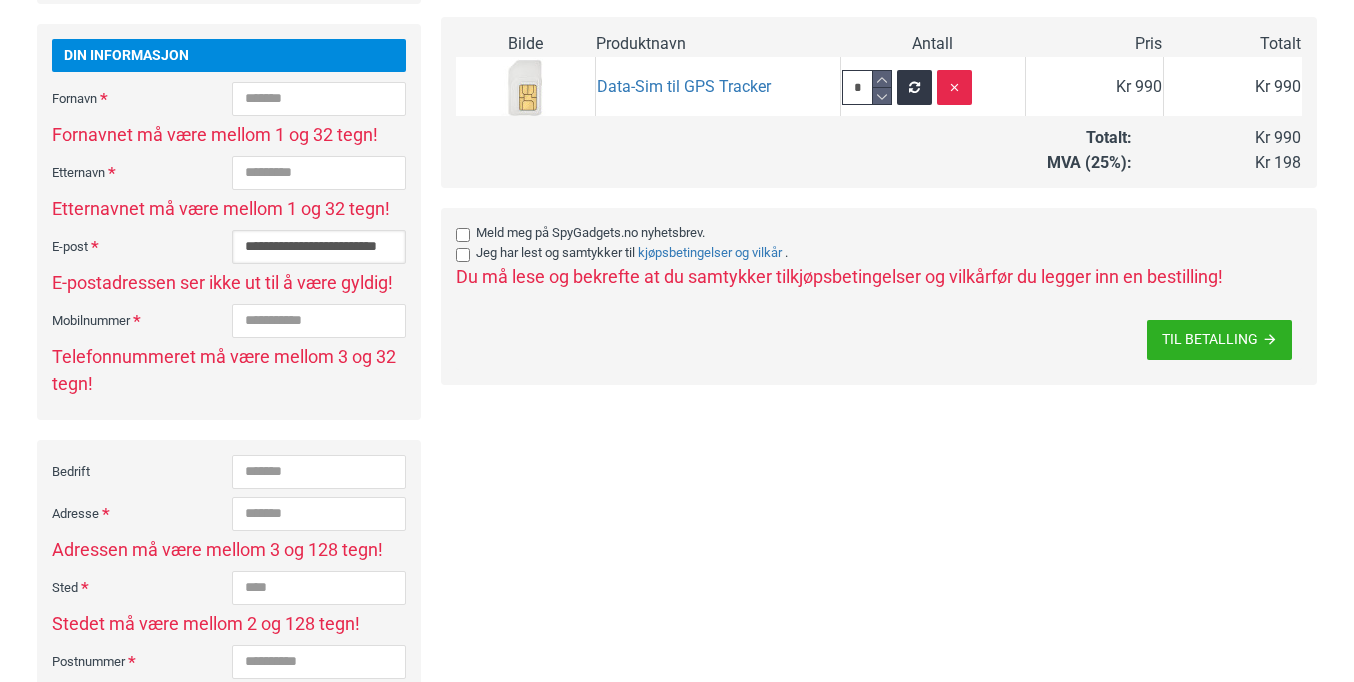 type on "**********" 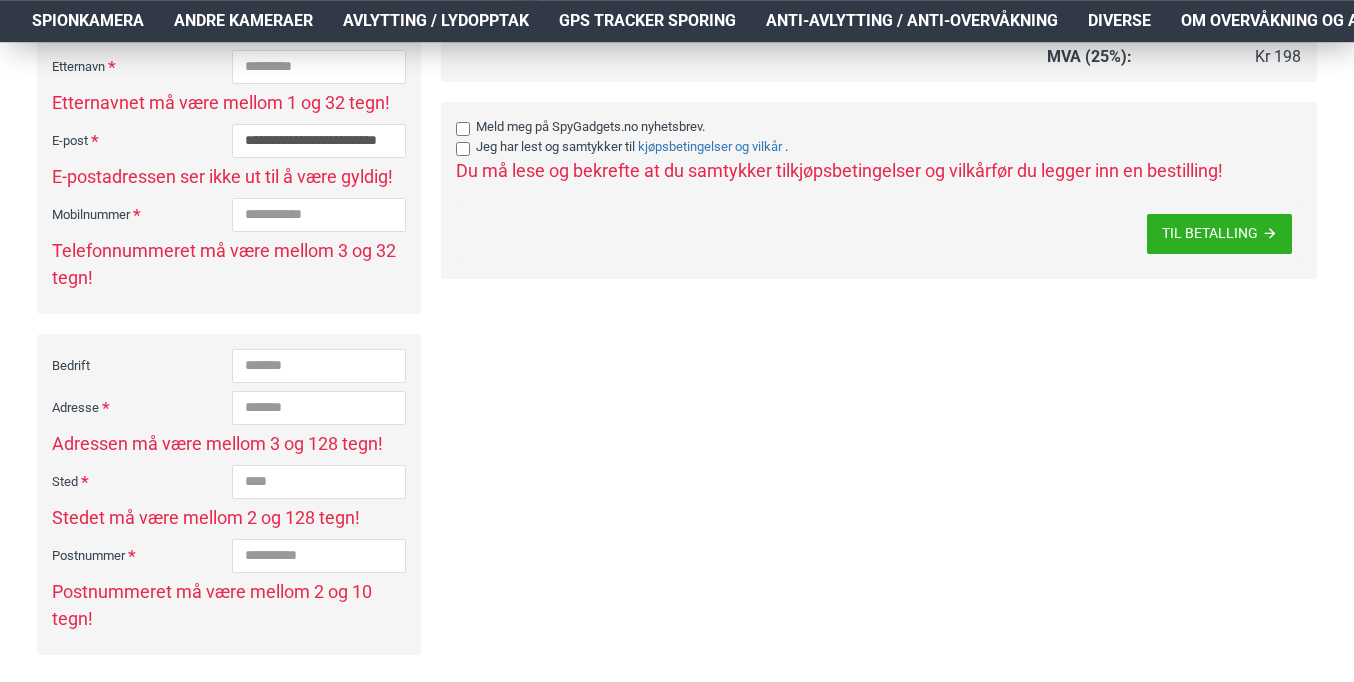 click on "Fornavn" at bounding box center [319, -7] 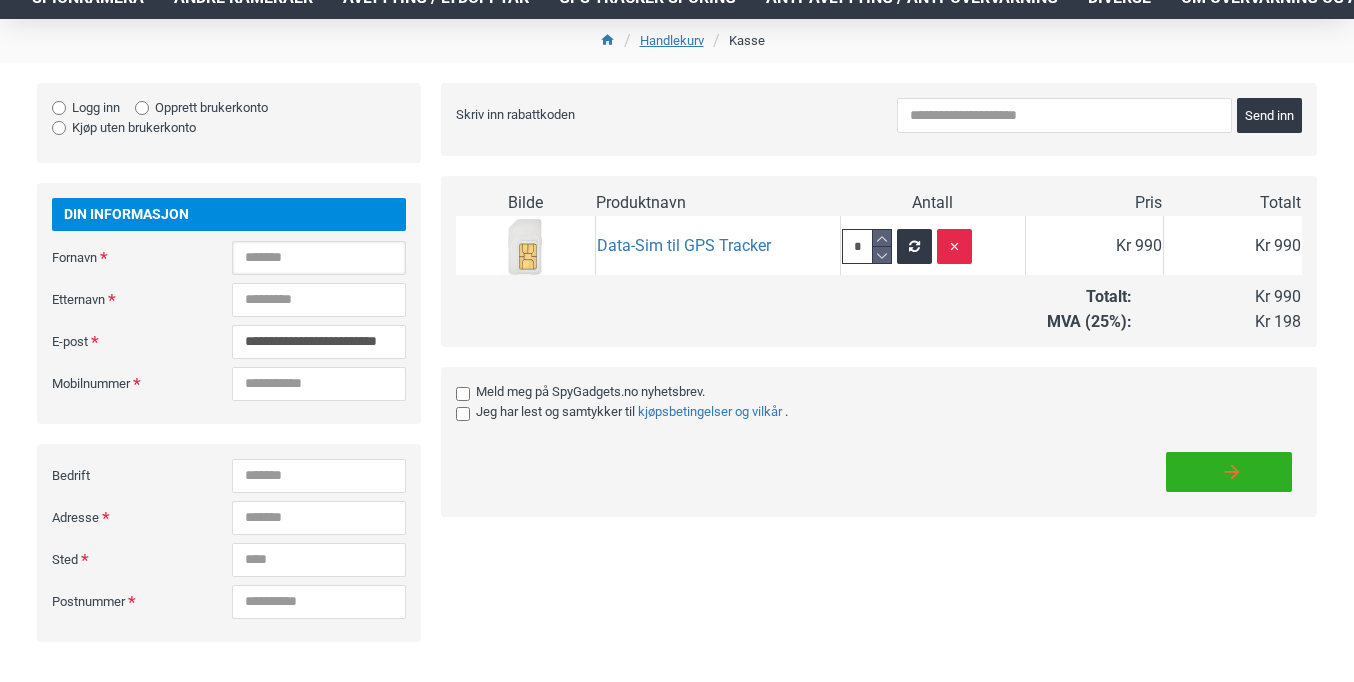 scroll, scrollTop: 96, scrollLeft: 0, axis: vertical 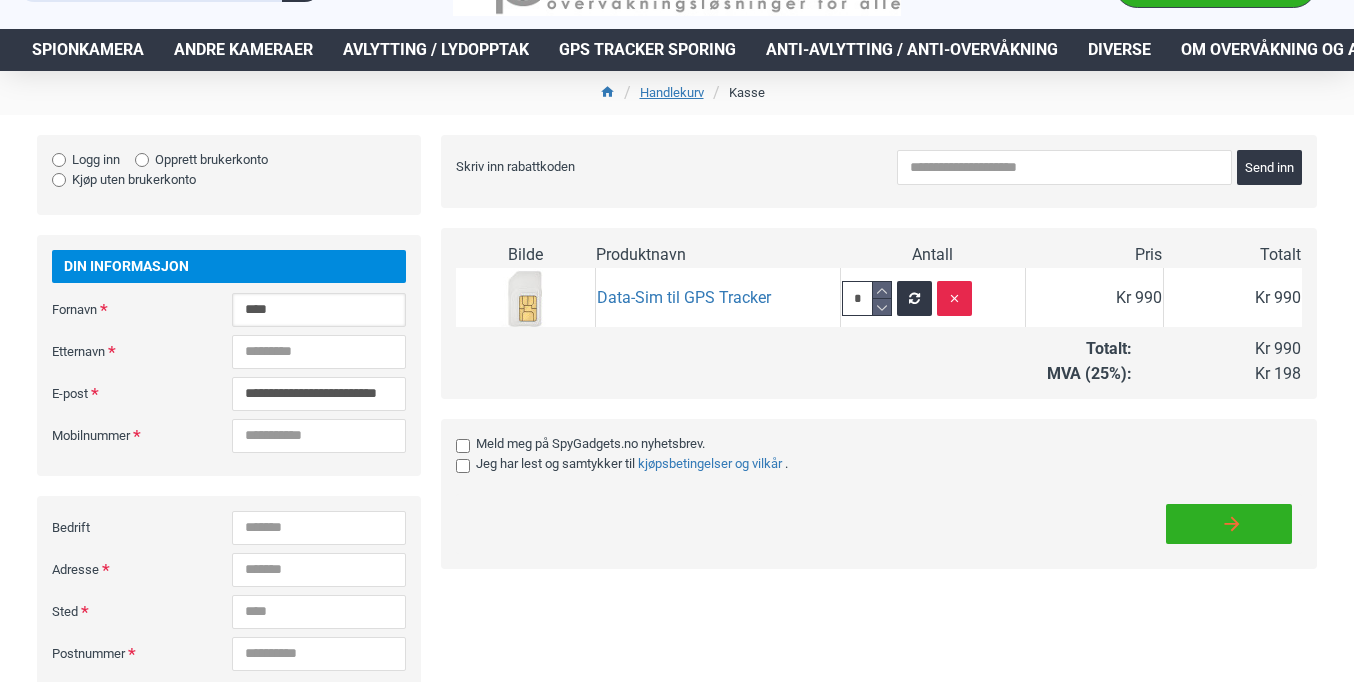 type on "****" 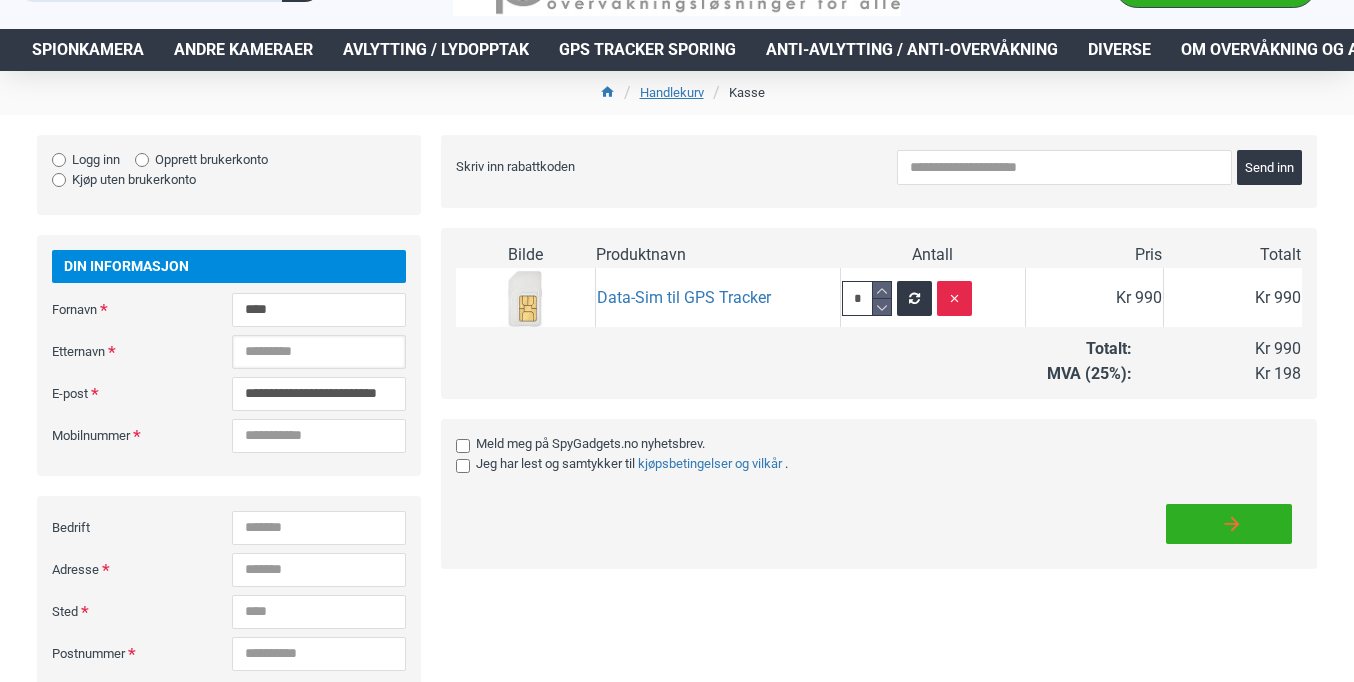 scroll, scrollTop: 0, scrollLeft: 0, axis: both 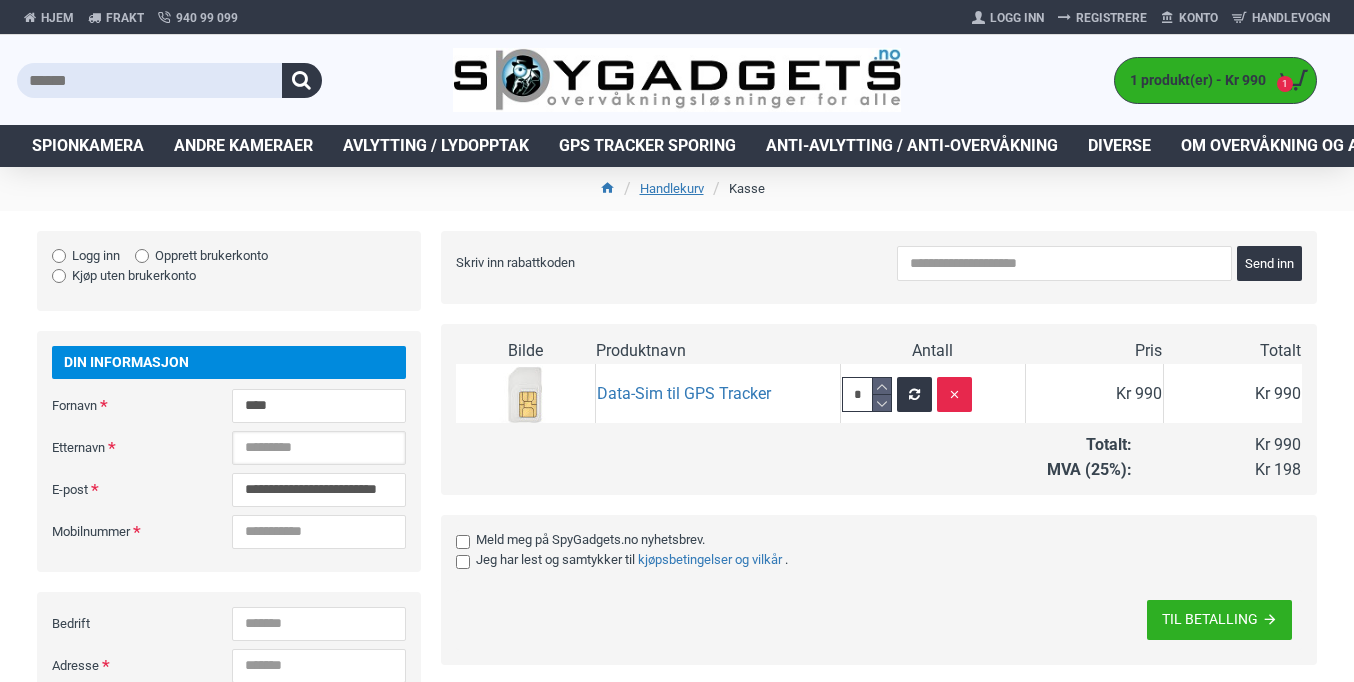 click on "Etternavn" at bounding box center (319, 448) 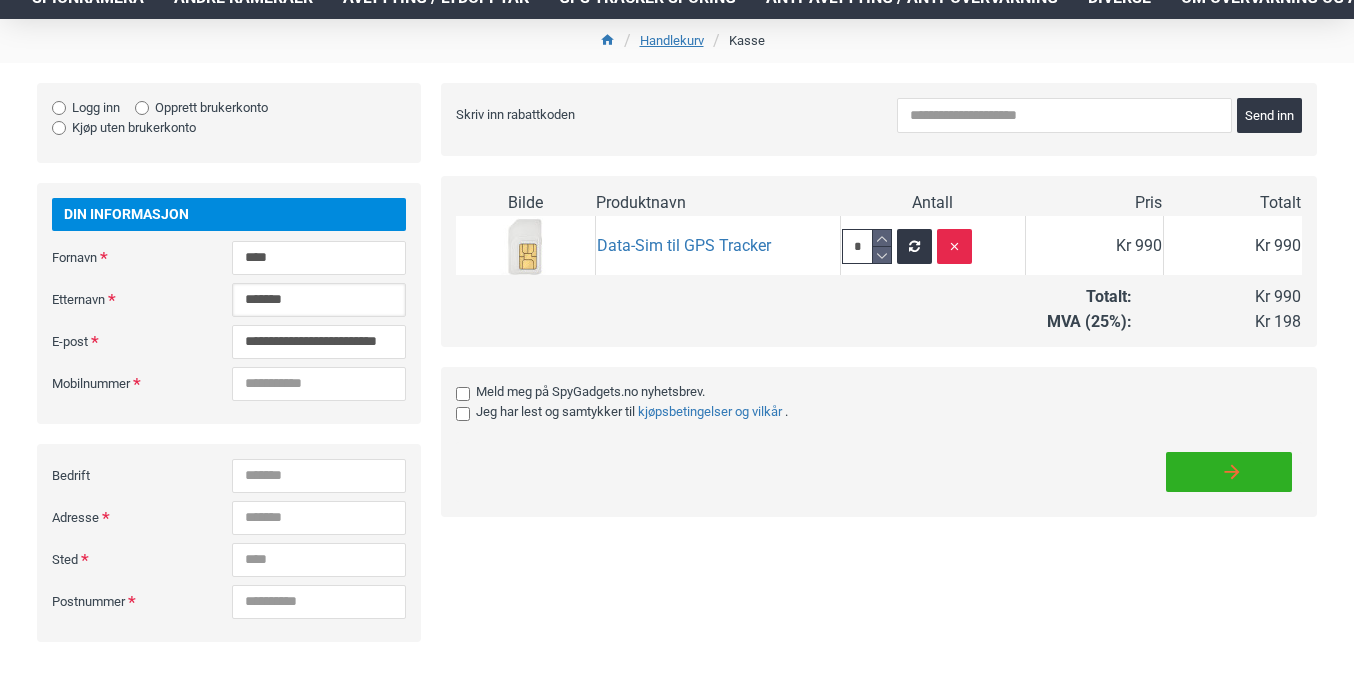 scroll, scrollTop: 0, scrollLeft: 0, axis: both 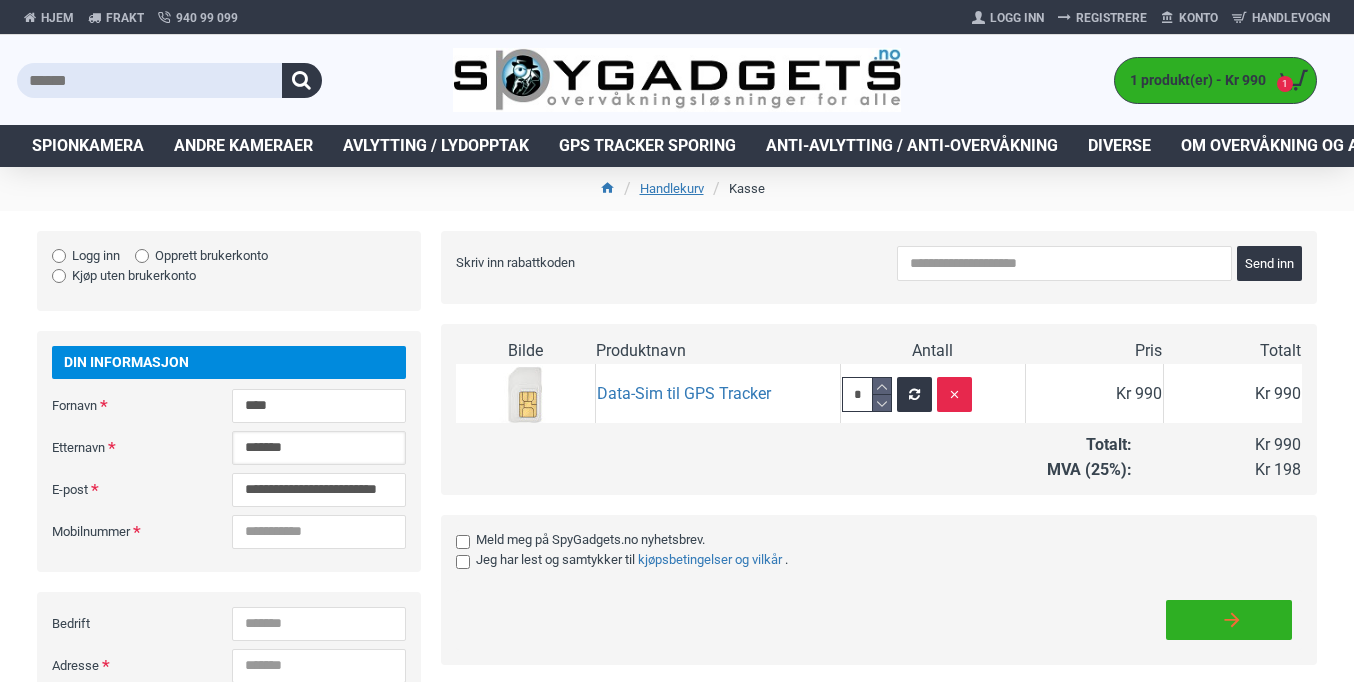 type on "*******" 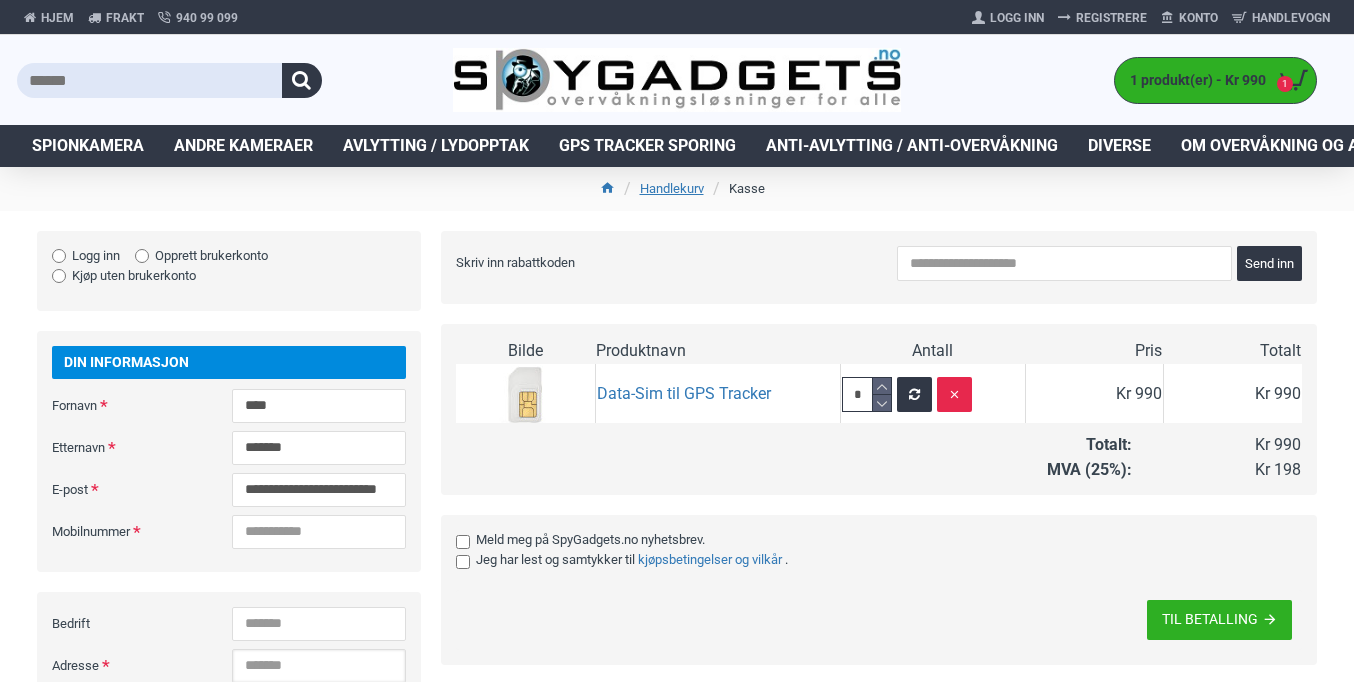 click on "Adresse" at bounding box center [319, 666] 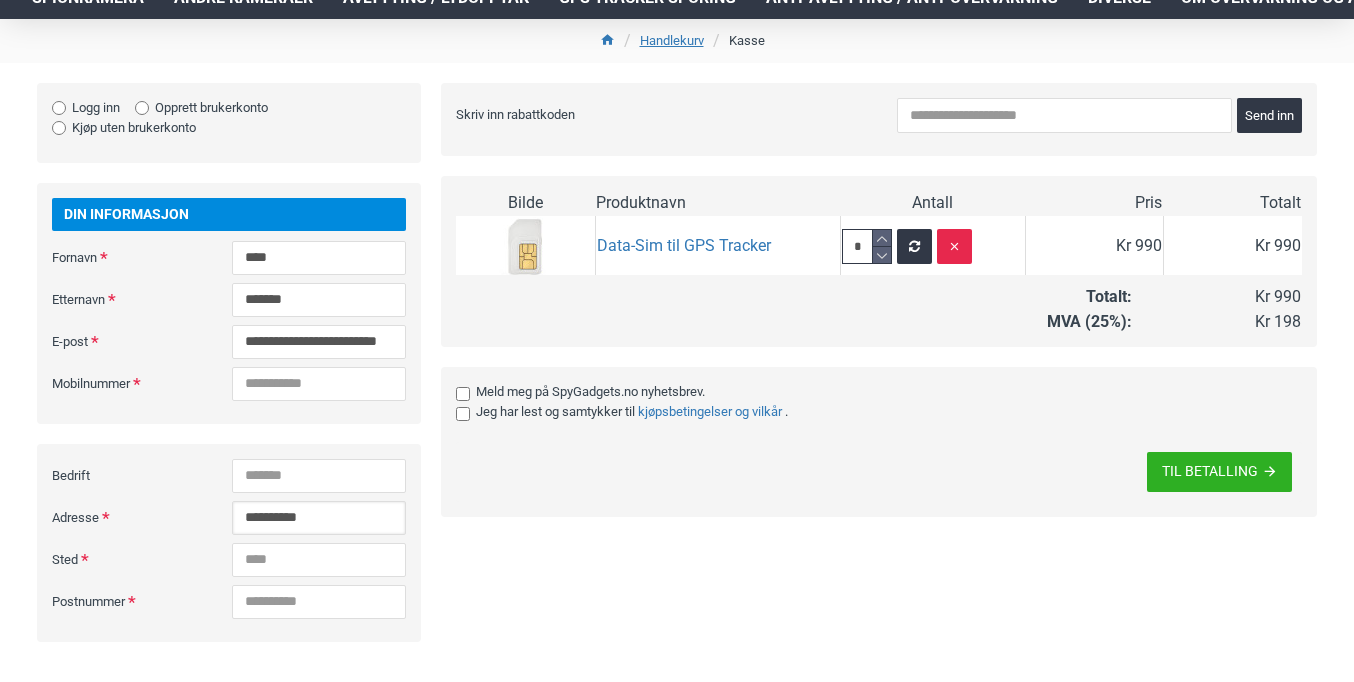 type on "**********" 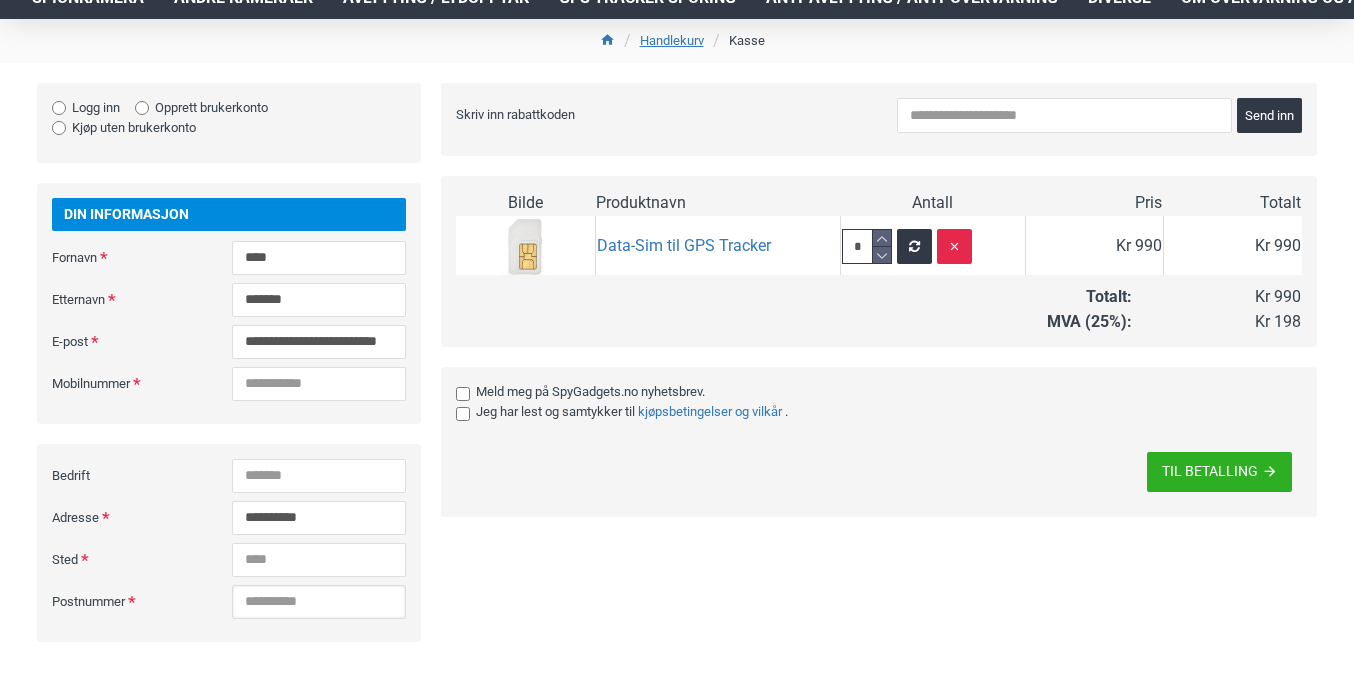 click on "Postnummer" at bounding box center [319, 602] 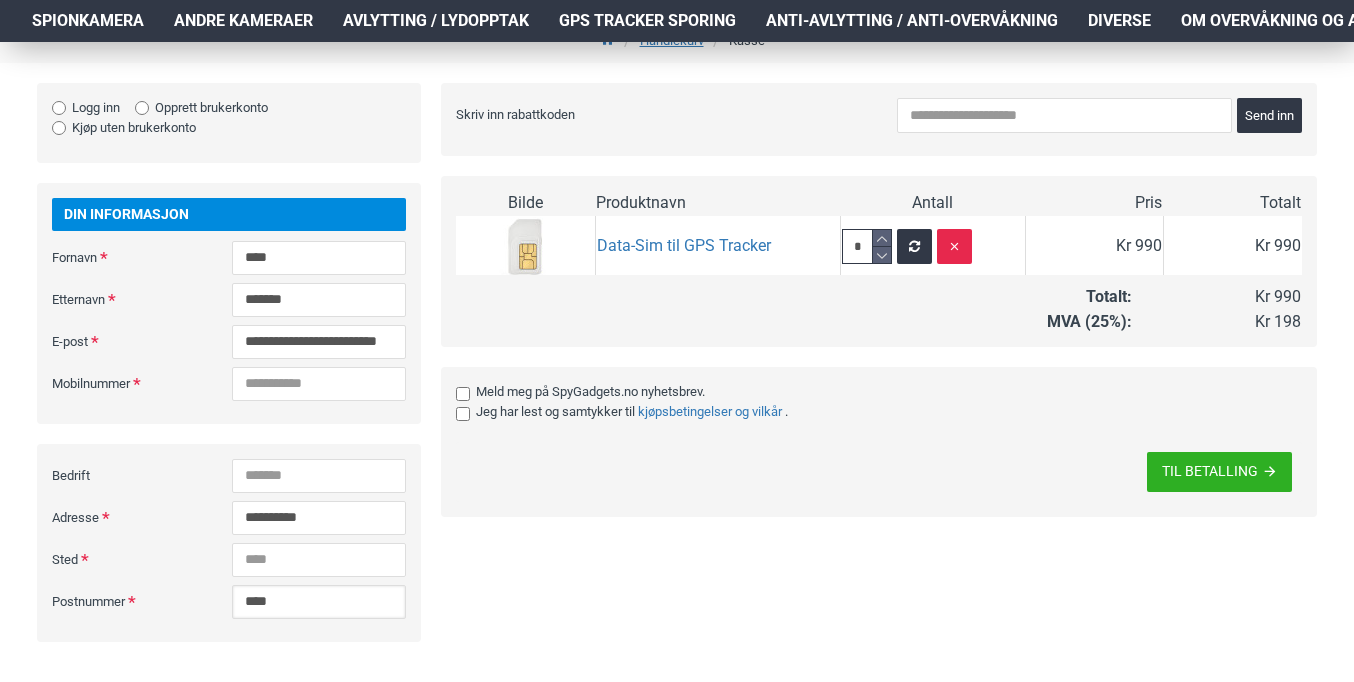 type on "****" 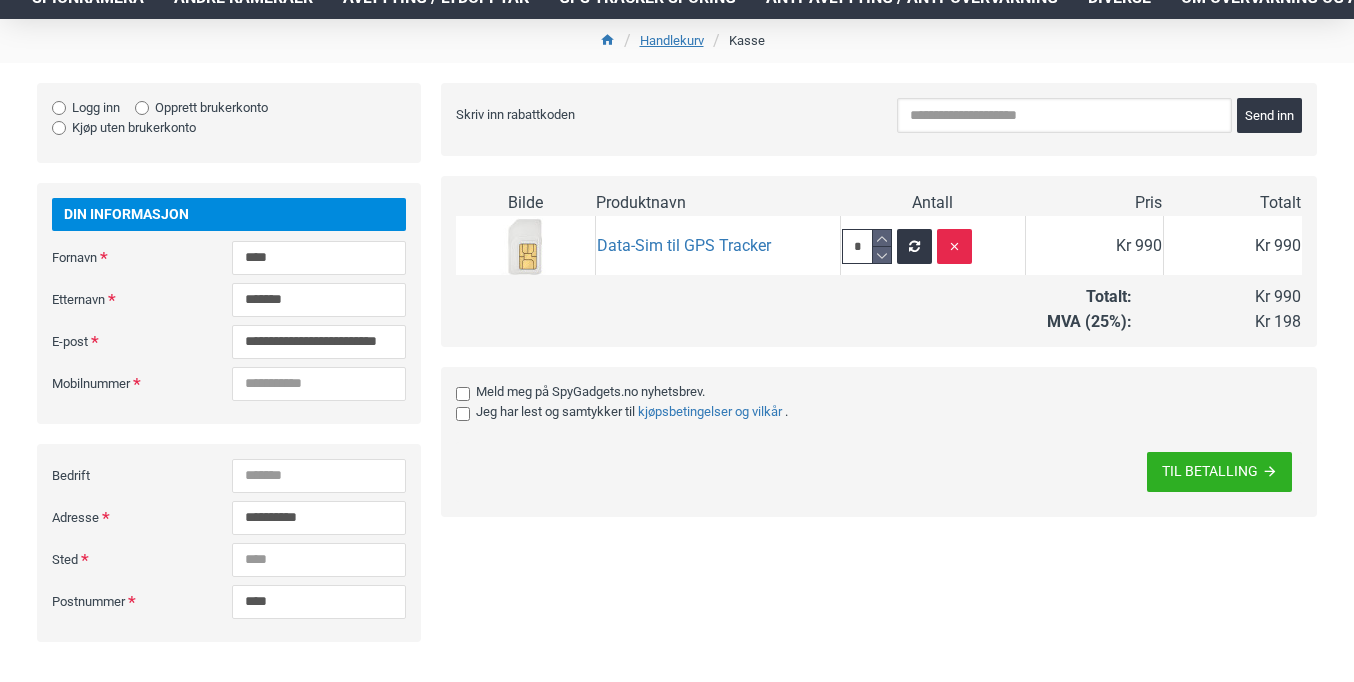scroll, scrollTop: 0, scrollLeft: 0, axis: both 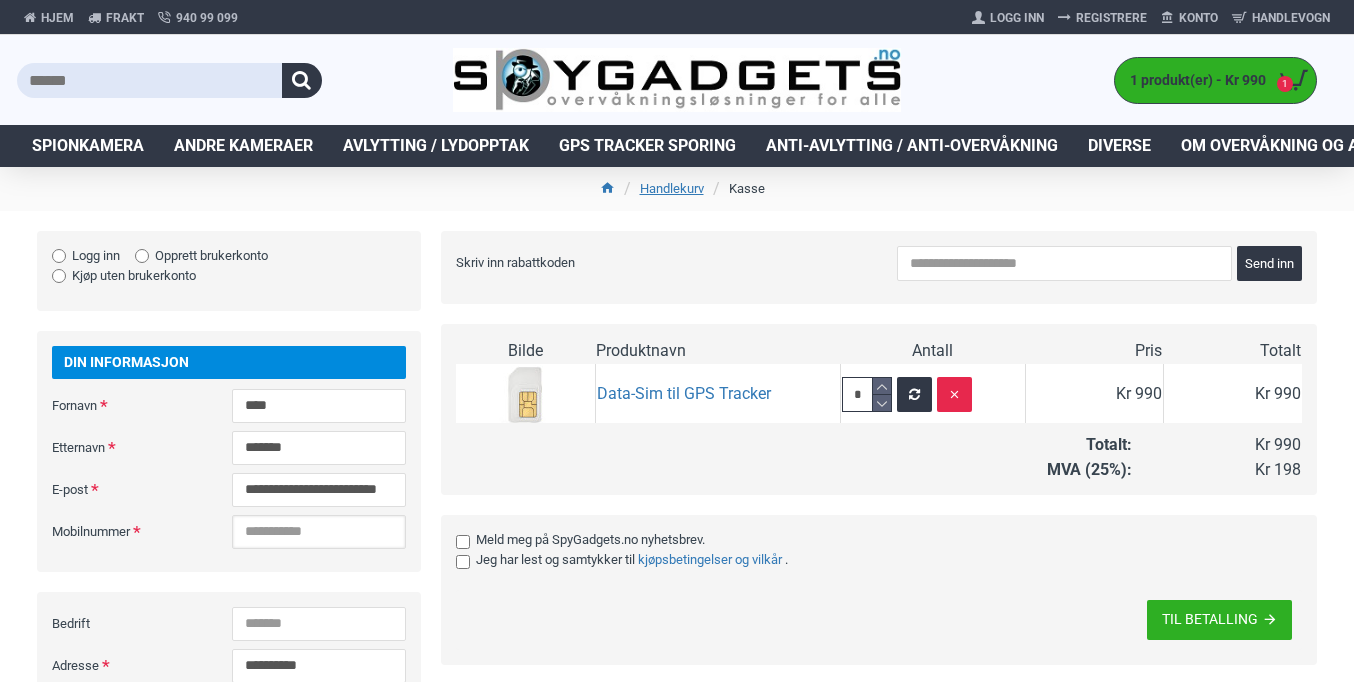 click on "Mobilnummer" at bounding box center (319, 532) 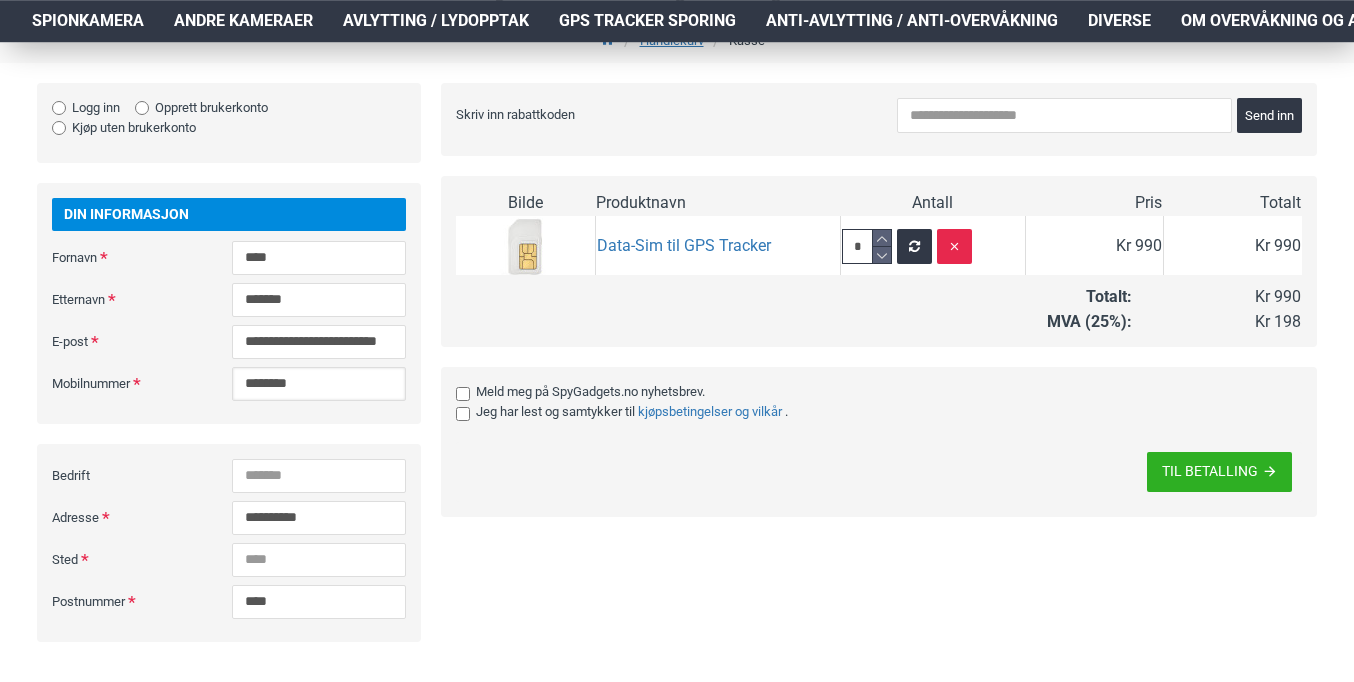 type on "********" 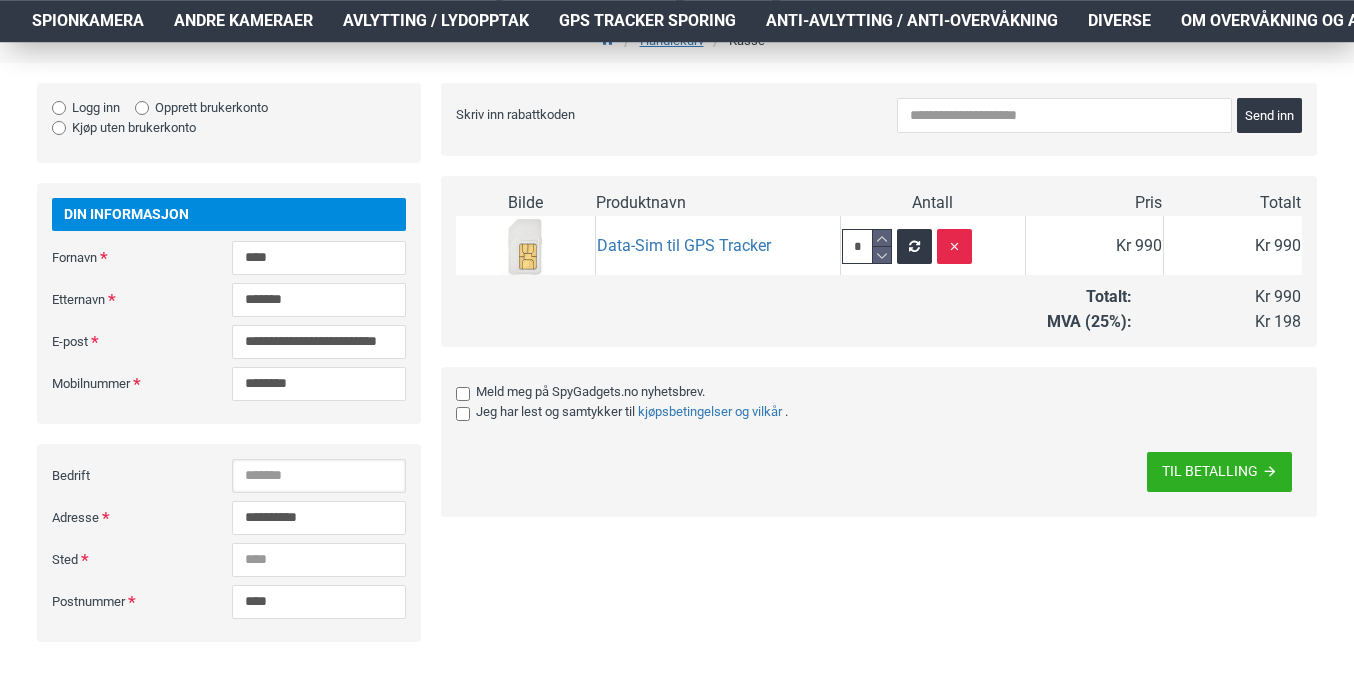 scroll, scrollTop: 400, scrollLeft: 0, axis: vertical 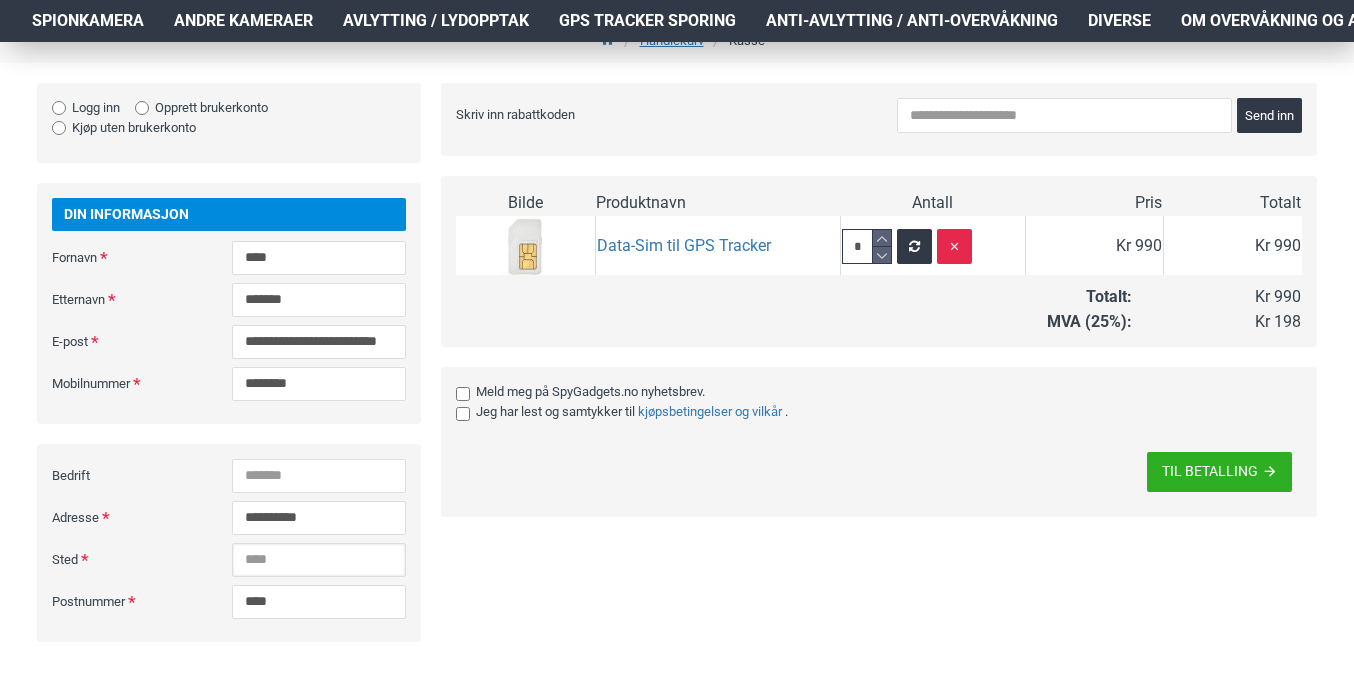 click on "Sted" at bounding box center [319, 560] 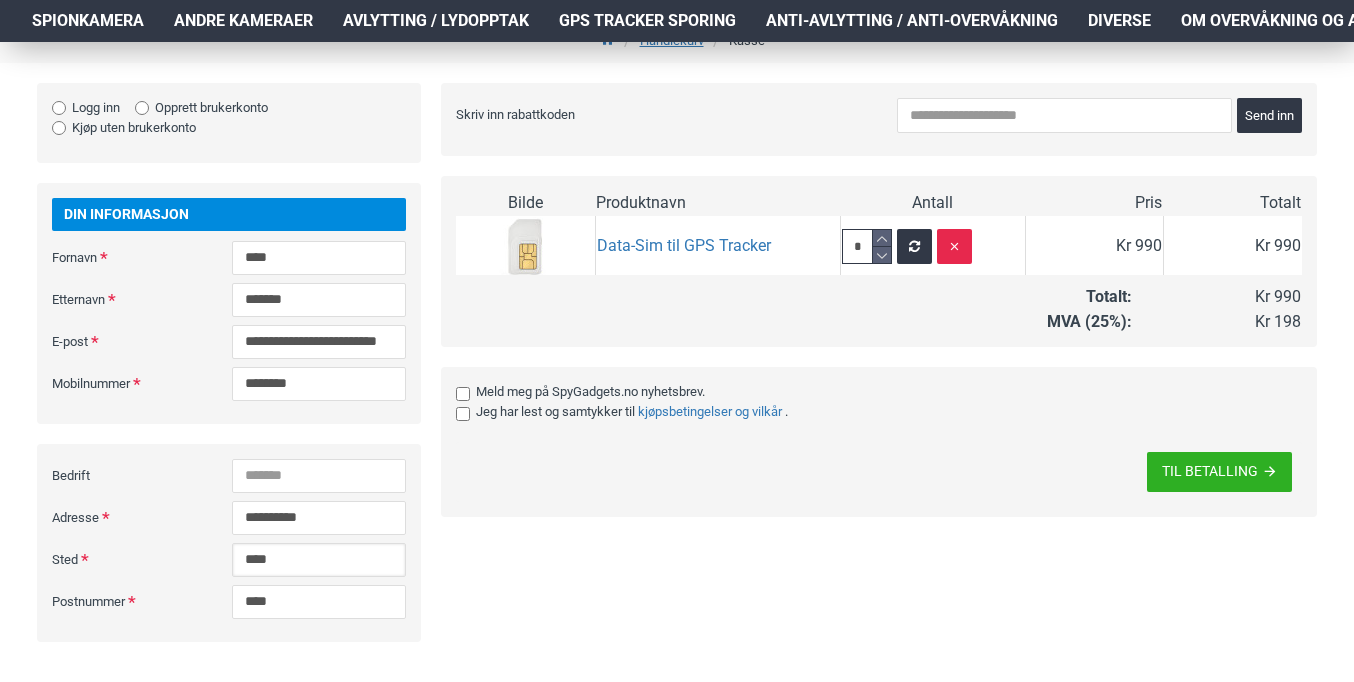 type on "****" 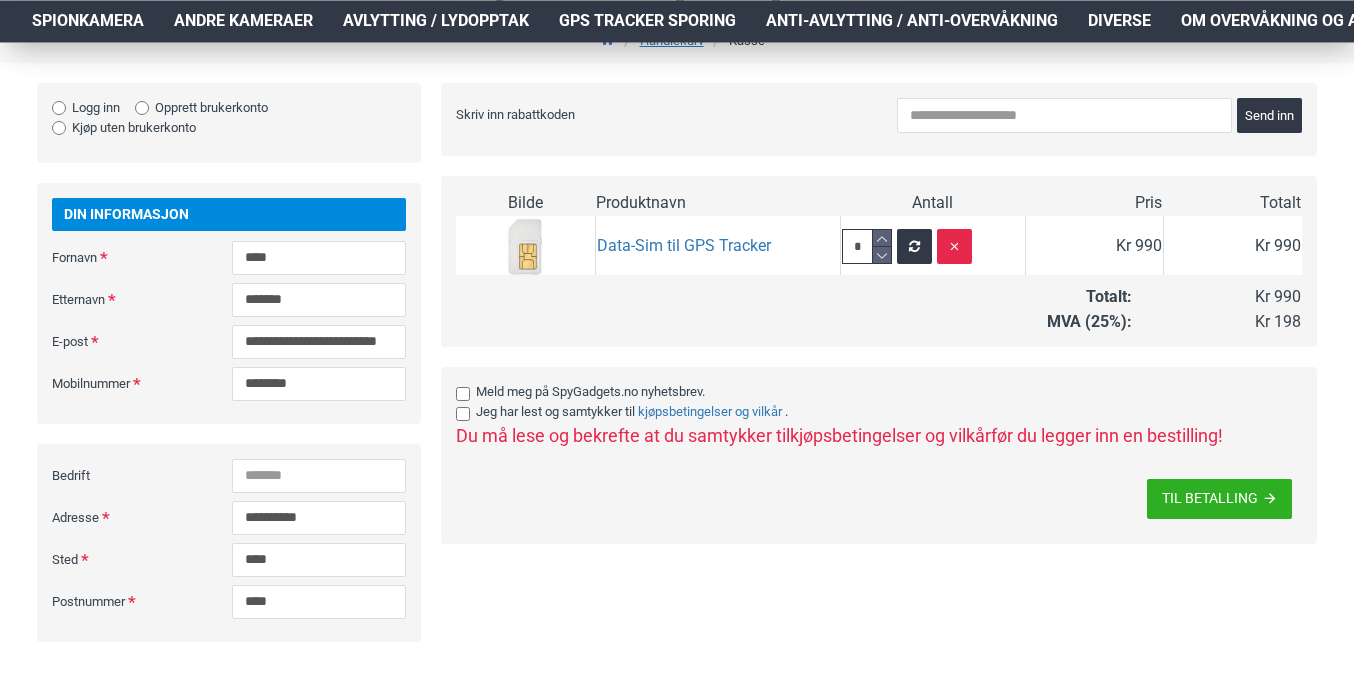 scroll, scrollTop: 400, scrollLeft: 0, axis: vertical 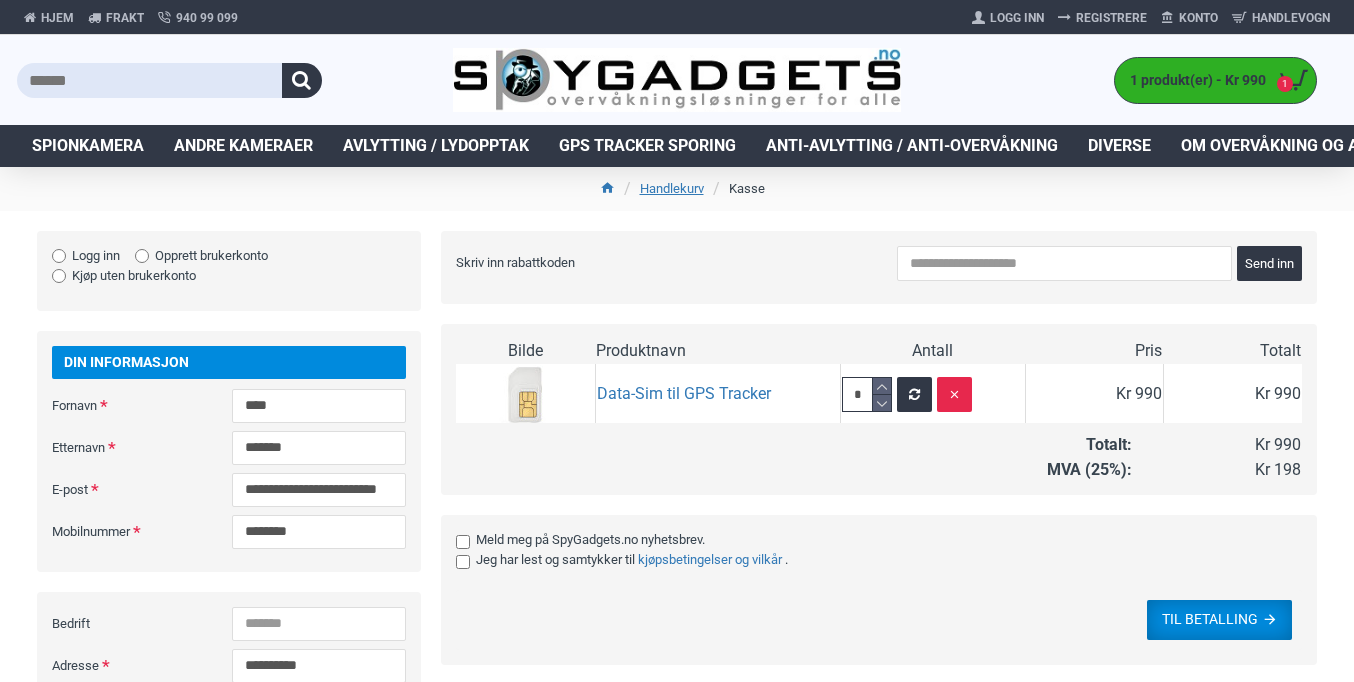 click on "TIL BETALLING" at bounding box center (1210, 619) 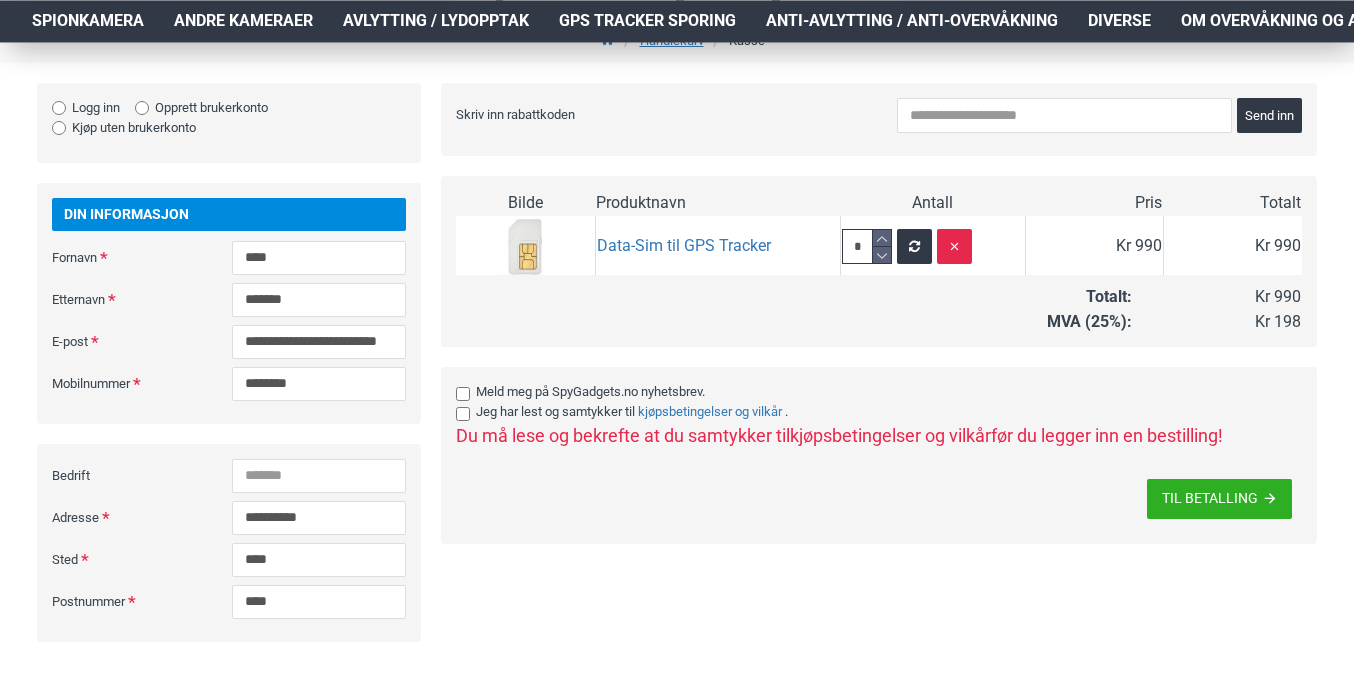 scroll, scrollTop: 400, scrollLeft: 0, axis: vertical 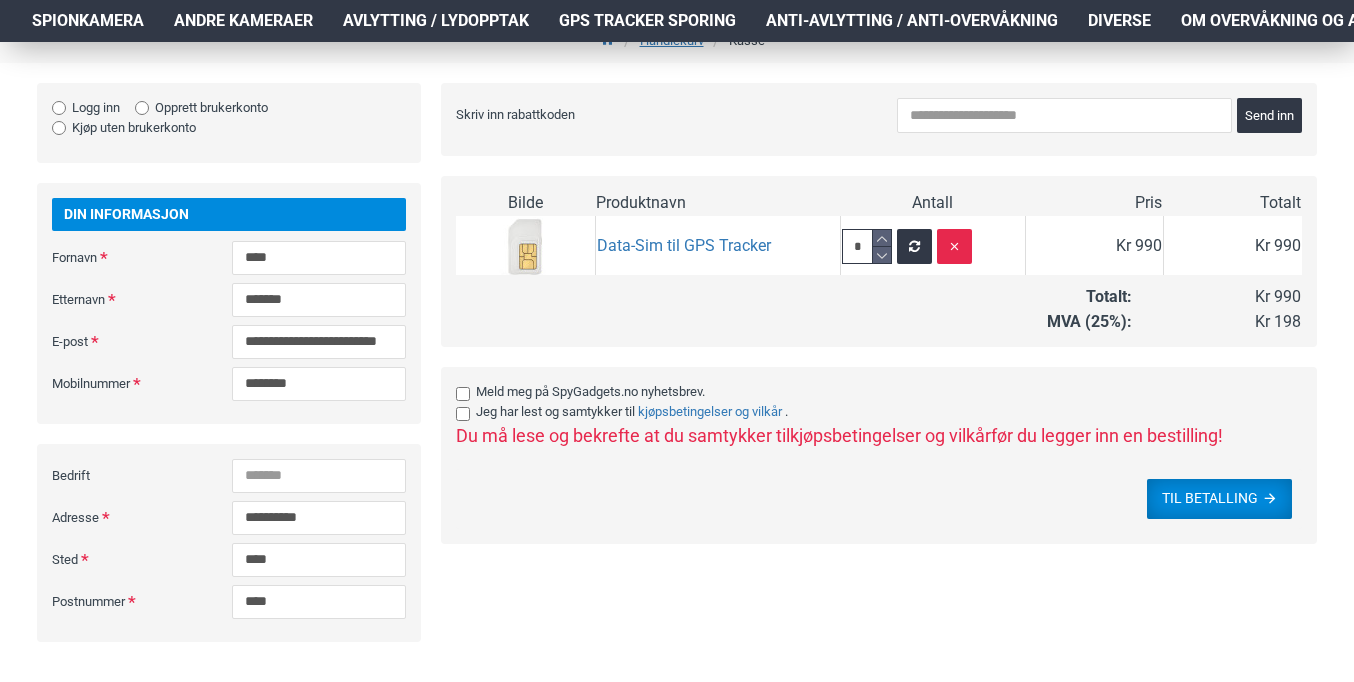 click on "TIL BETALLING" at bounding box center (1210, 498) 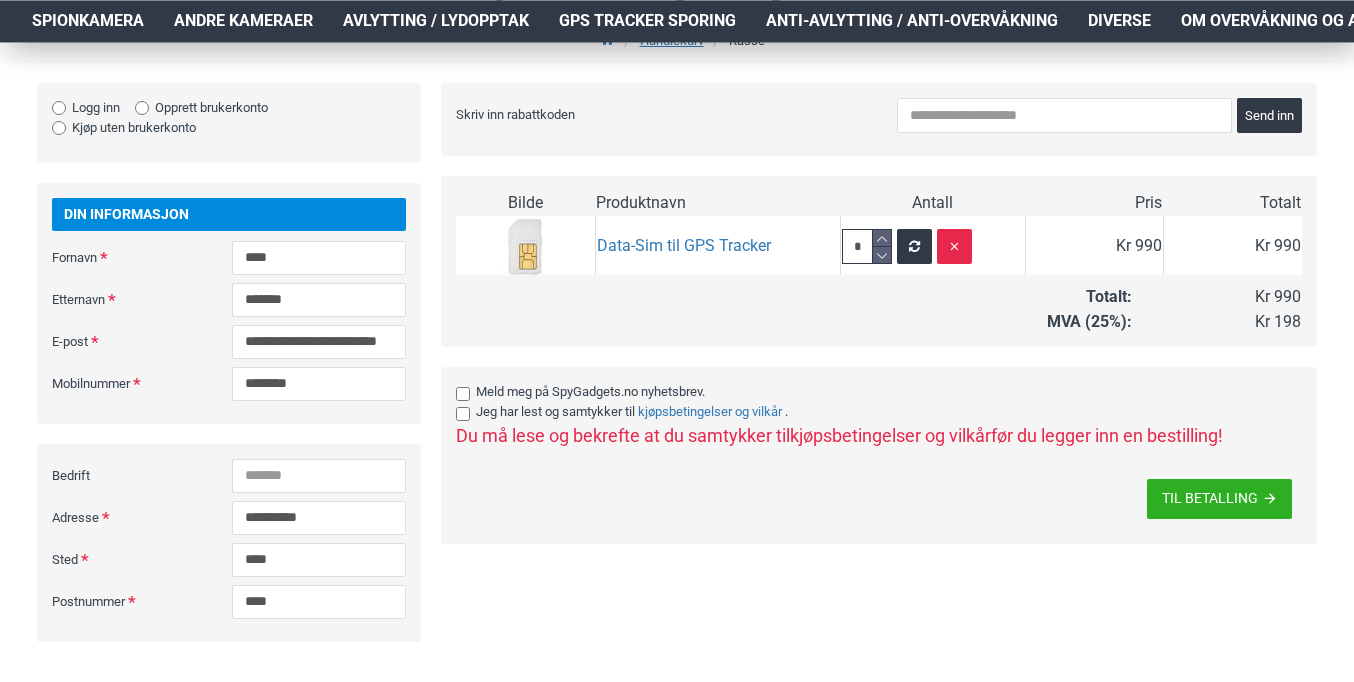scroll, scrollTop: 400, scrollLeft: 0, axis: vertical 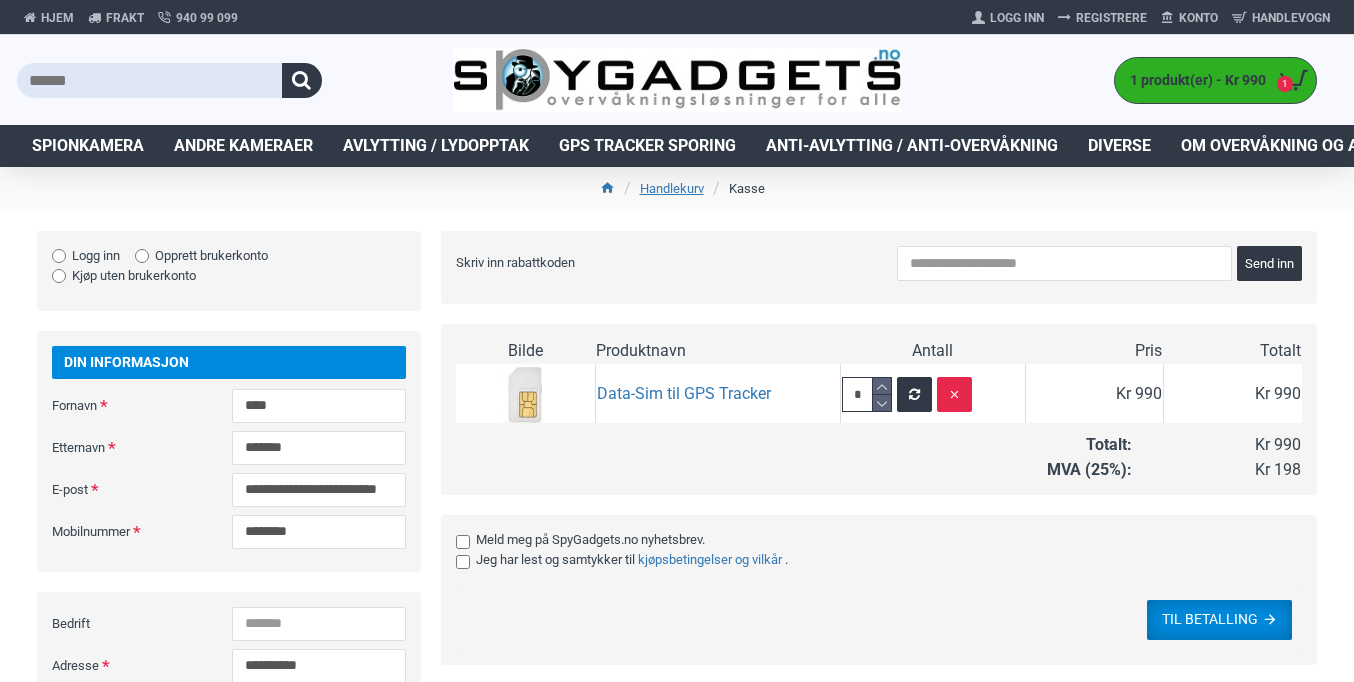 click on "TIL BETALLING" at bounding box center (1210, 619) 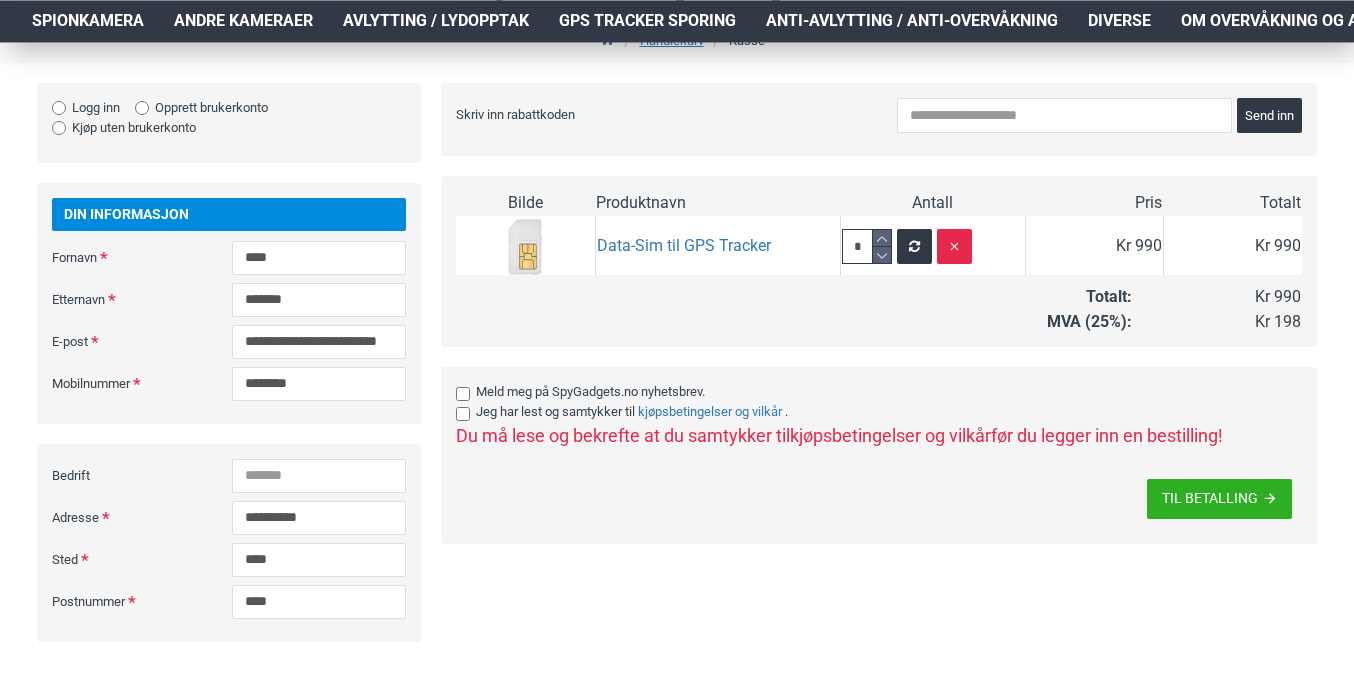 scroll, scrollTop: 400, scrollLeft: 0, axis: vertical 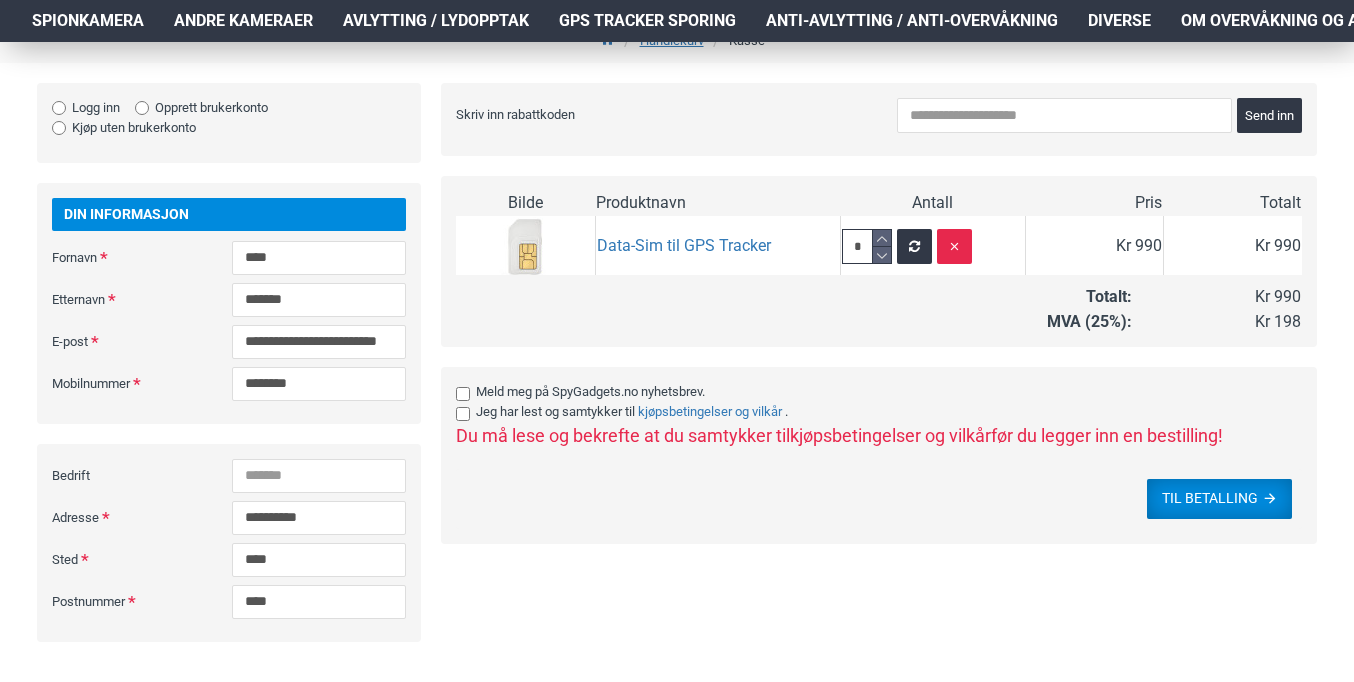 click on "TIL BETALLING" at bounding box center [1210, 498] 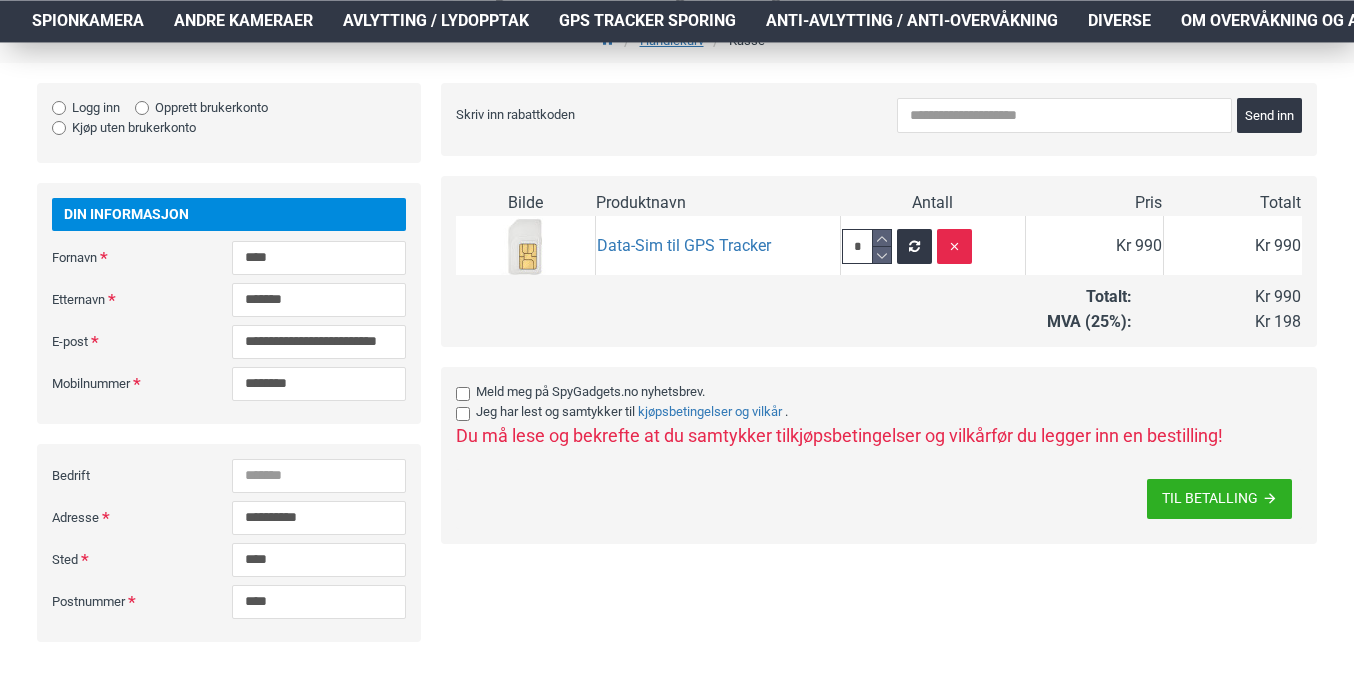 scroll, scrollTop: 400, scrollLeft: 0, axis: vertical 